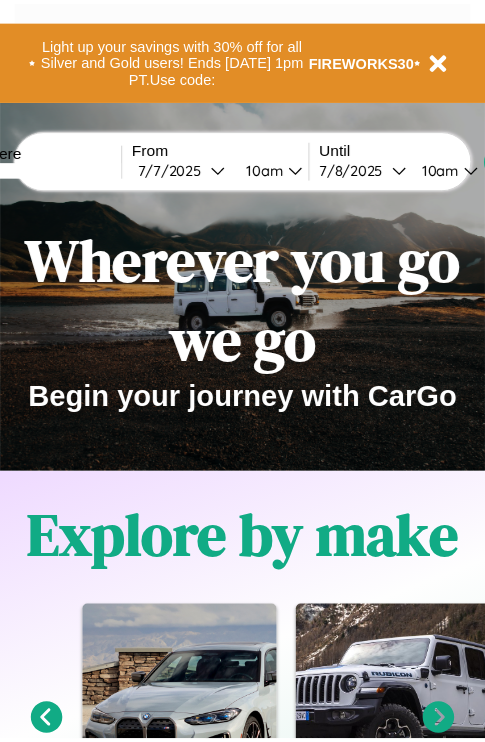 scroll, scrollTop: 0, scrollLeft: 0, axis: both 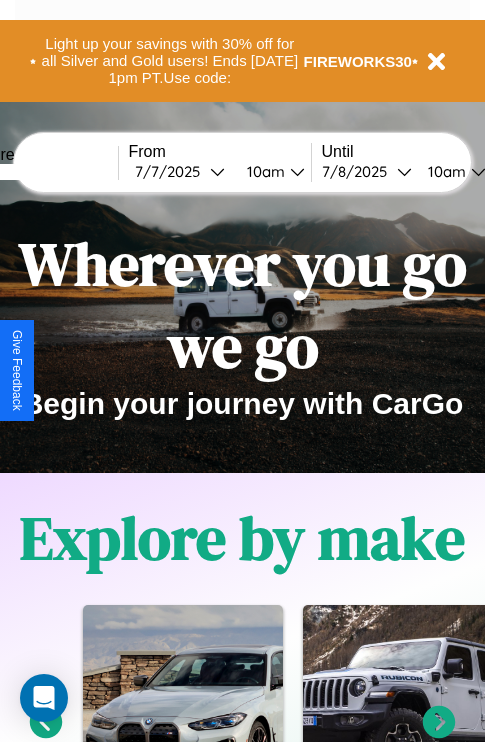 click at bounding box center [43, 172] 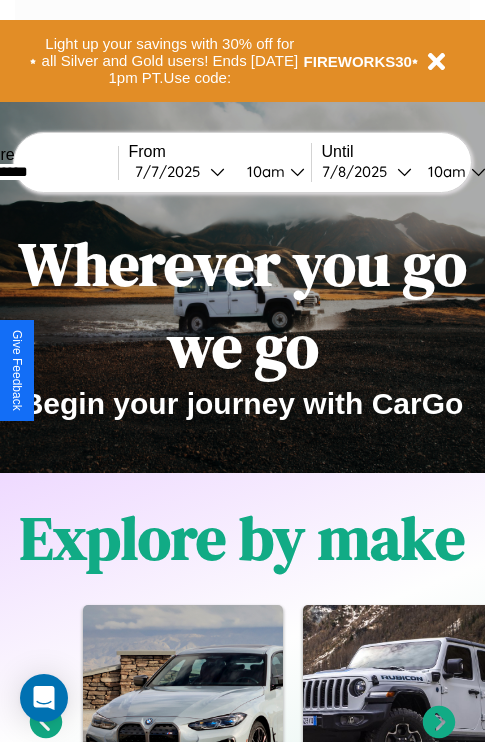 type on "**********" 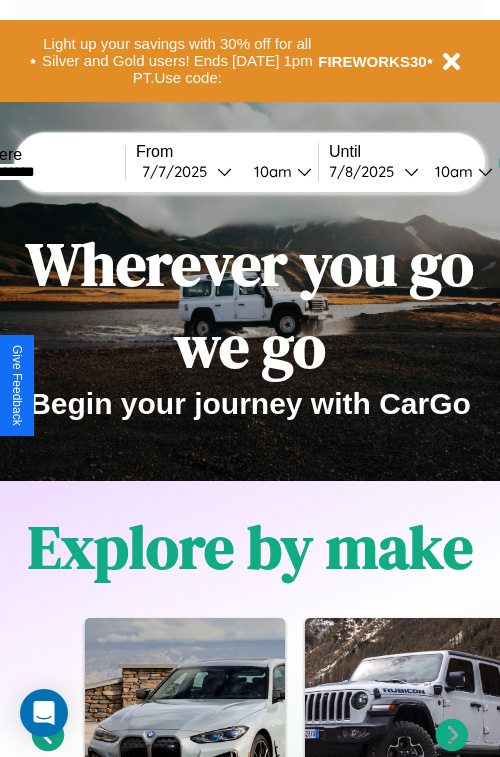 select on "*" 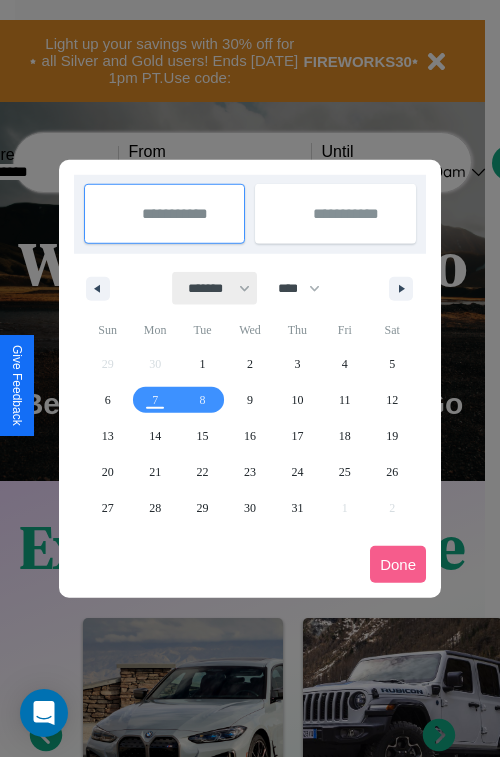 click on "******* ******** ***** ***** *** **** **** ****** ********* ******* ******** ********" at bounding box center (215, 288) 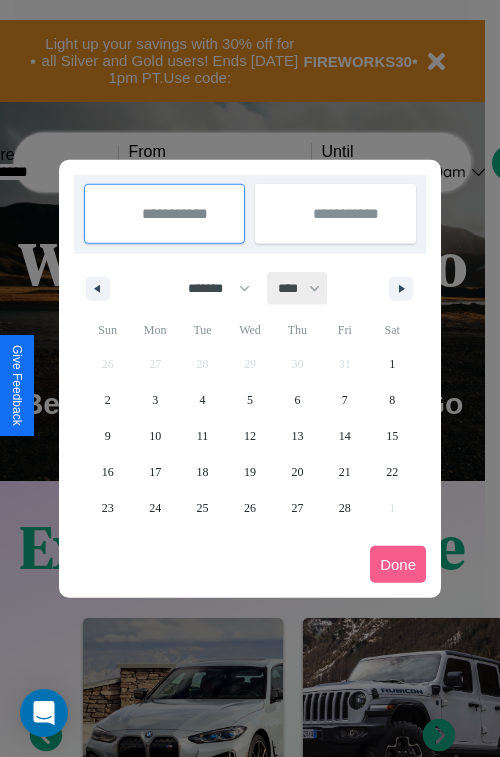 click on "**** **** **** **** **** **** **** **** **** **** **** **** **** **** **** **** **** **** **** **** **** **** **** **** **** **** **** **** **** **** **** **** **** **** **** **** **** **** **** **** **** **** **** **** **** **** **** **** **** **** **** **** **** **** **** **** **** **** **** **** **** **** **** **** **** **** **** **** **** **** **** **** **** **** **** **** **** **** **** **** **** **** **** **** **** **** **** **** **** **** **** **** **** **** **** **** **** **** **** **** **** **** **** **** **** **** **** **** **** **** **** **** **** **** **** **** **** **** **** **** ****" at bounding box center [298, 288] 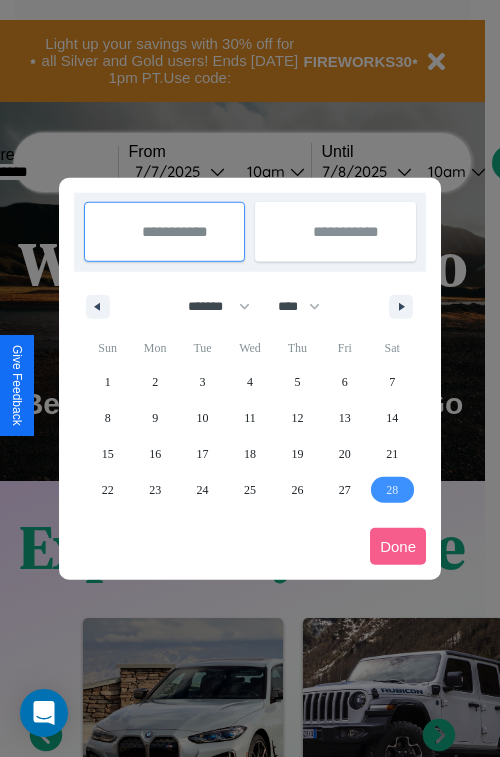 click on "28" at bounding box center [392, 490] 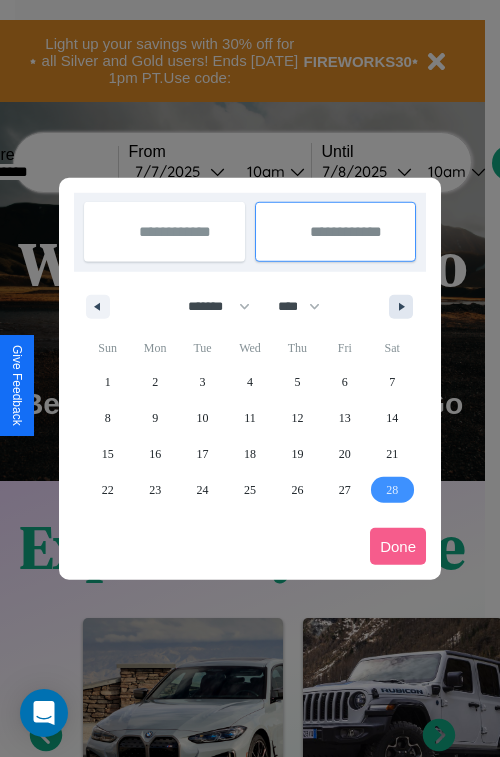 click at bounding box center (405, 307) 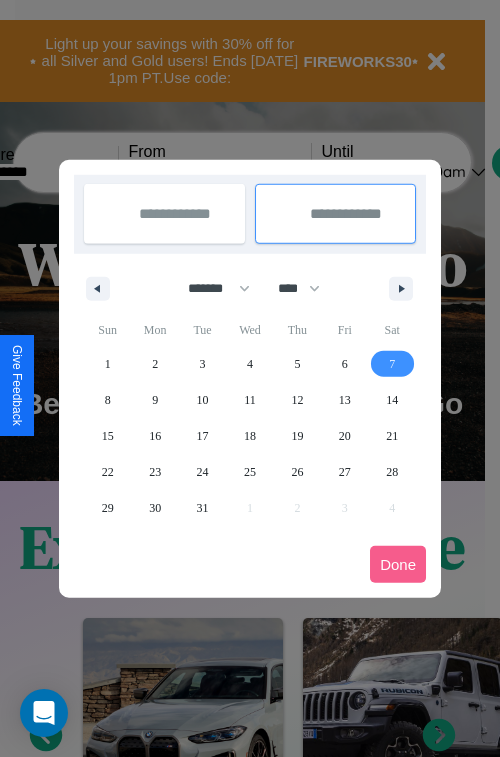 click on "7" at bounding box center (392, 364) 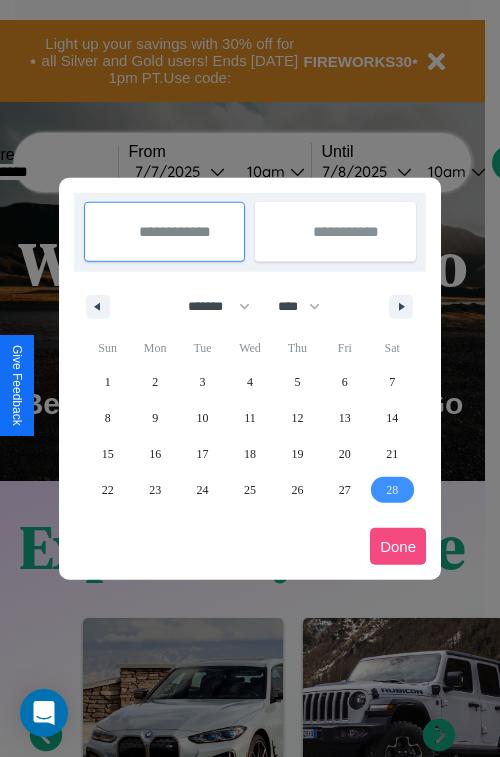 click on "Done" at bounding box center (398, 546) 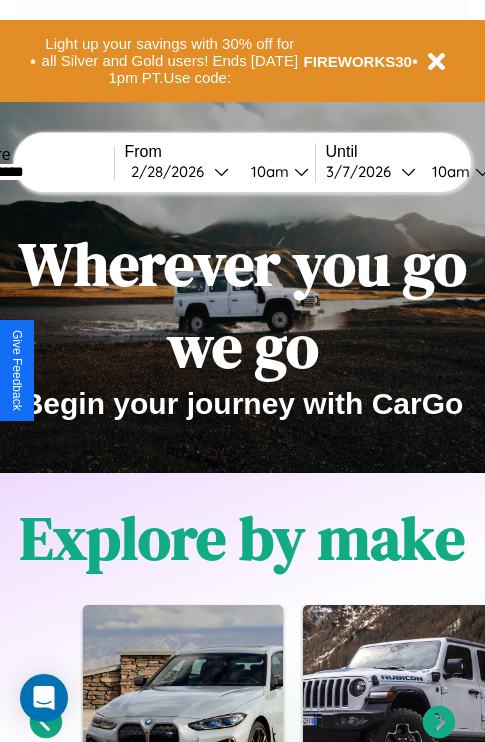 scroll, scrollTop: 0, scrollLeft: 72, axis: horizontal 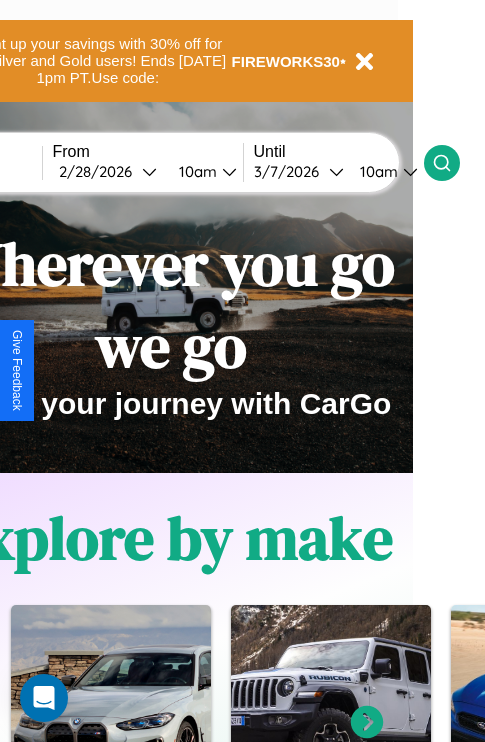 click 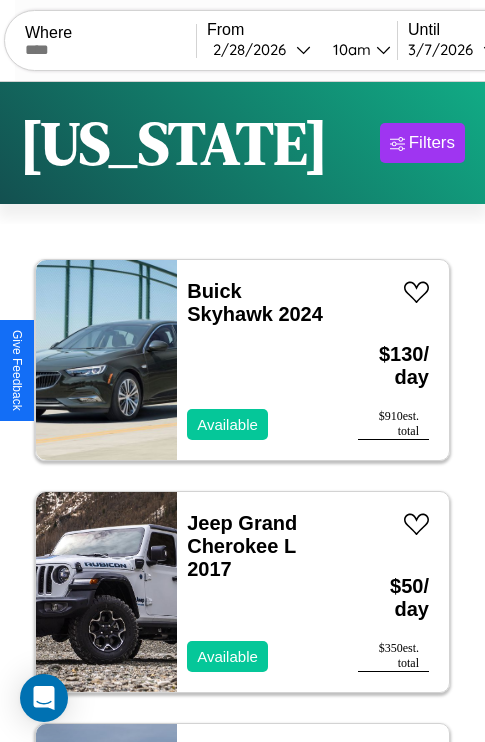 scroll, scrollTop: 89, scrollLeft: 0, axis: vertical 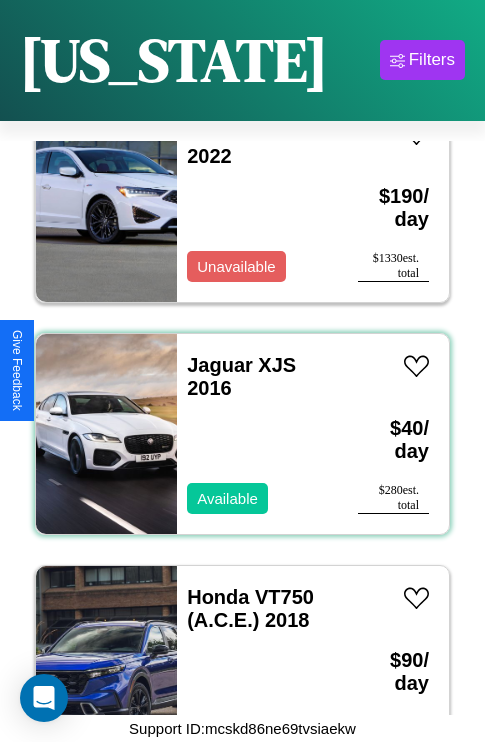 click on "Jaguar   XJS   2016 Available" at bounding box center (257, 434) 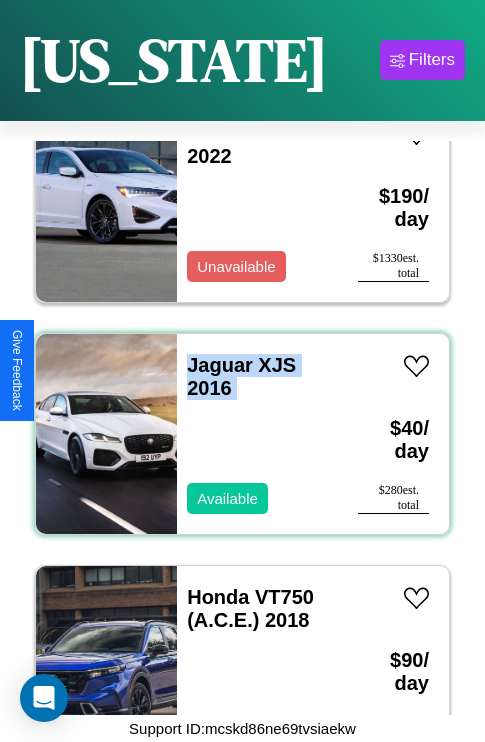 click on "Jaguar   XJS   2016 Available" at bounding box center [257, 434] 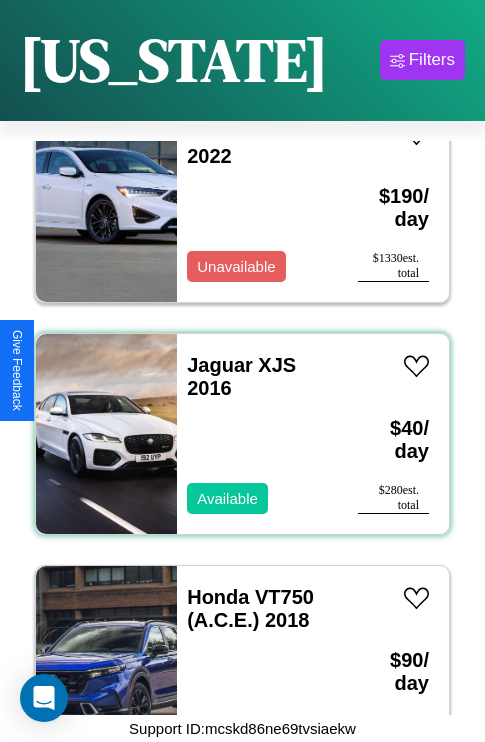 click on "Jaguar   XJS   2016 Available" at bounding box center (257, 434) 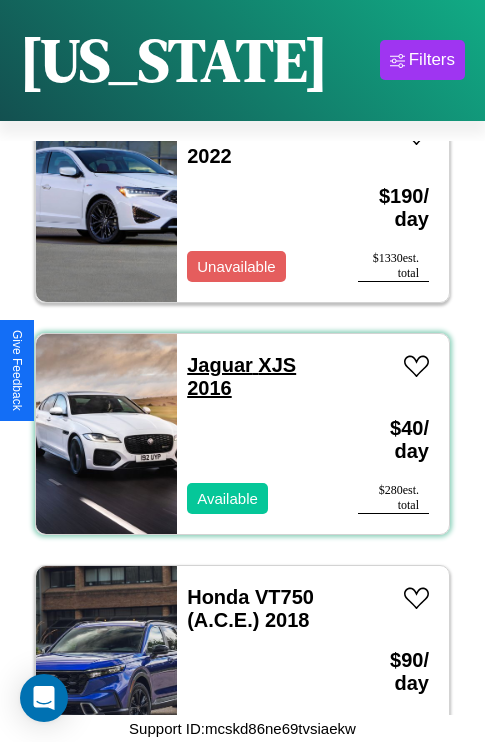 click on "Jaguar   XJS   2016" at bounding box center (241, 376) 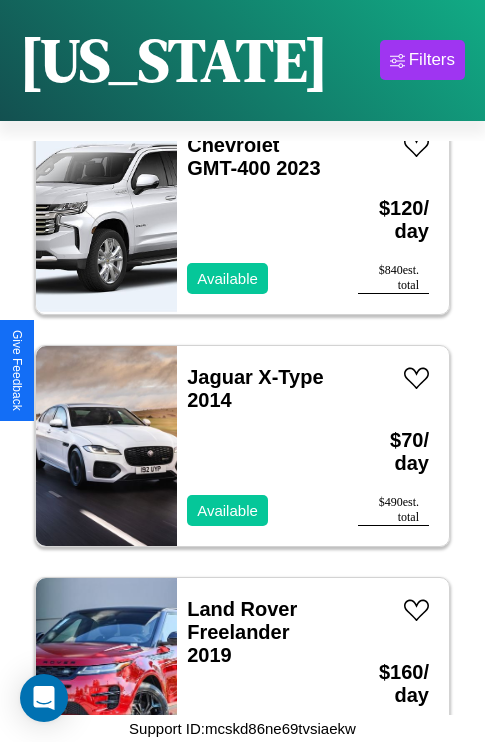 scroll, scrollTop: 18403, scrollLeft: 0, axis: vertical 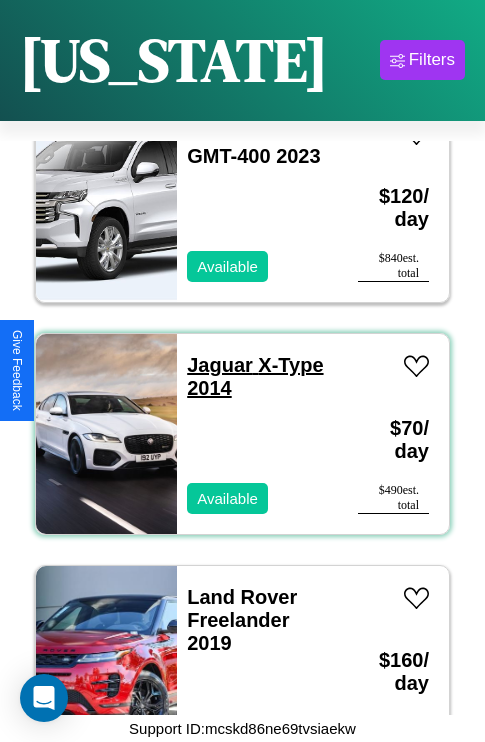 click on "Jaguar   X-Type   2014" at bounding box center [255, 376] 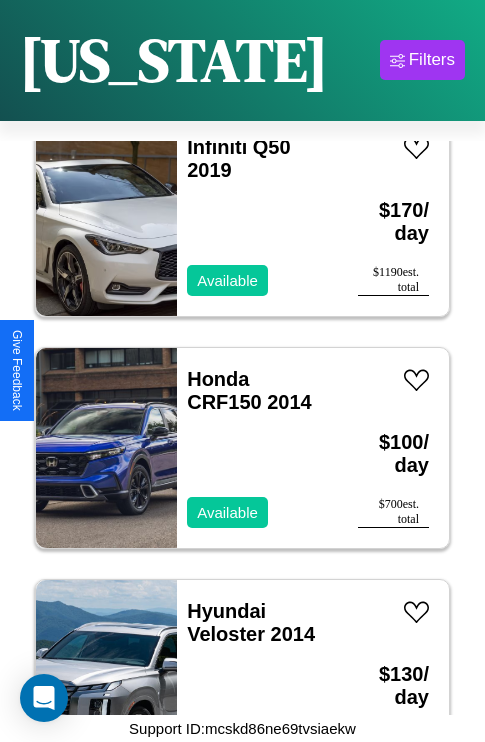 scroll, scrollTop: 10283, scrollLeft: 0, axis: vertical 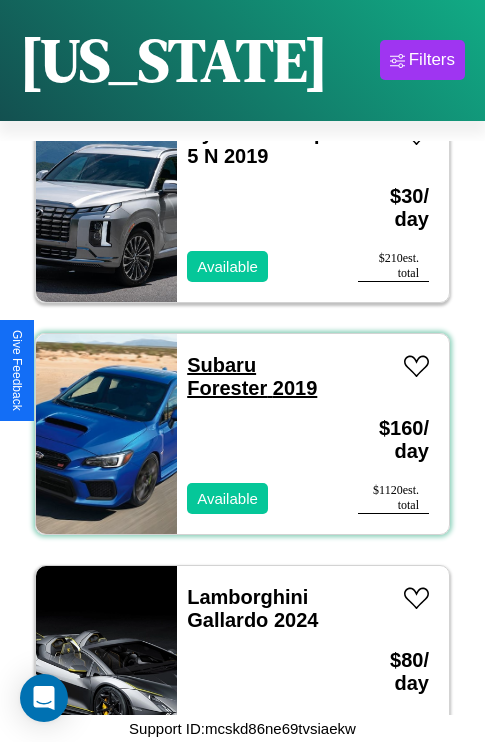 click on "Subaru   Forester   2019" at bounding box center [252, 376] 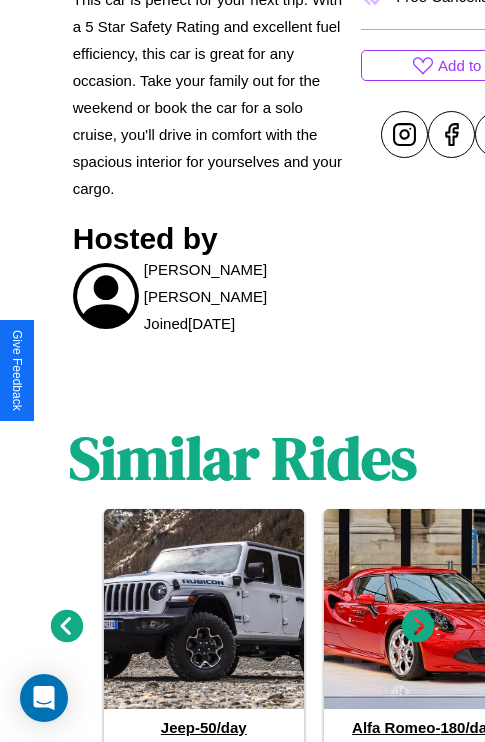 scroll, scrollTop: 1016, scrollLeft: 0, axis: vertical 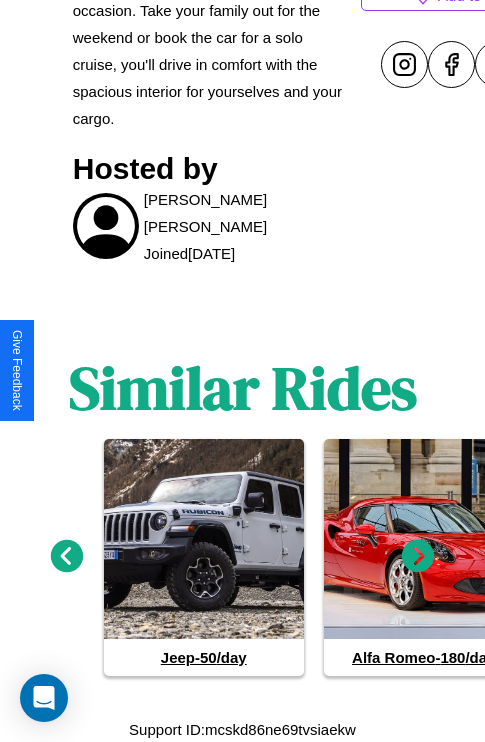 click 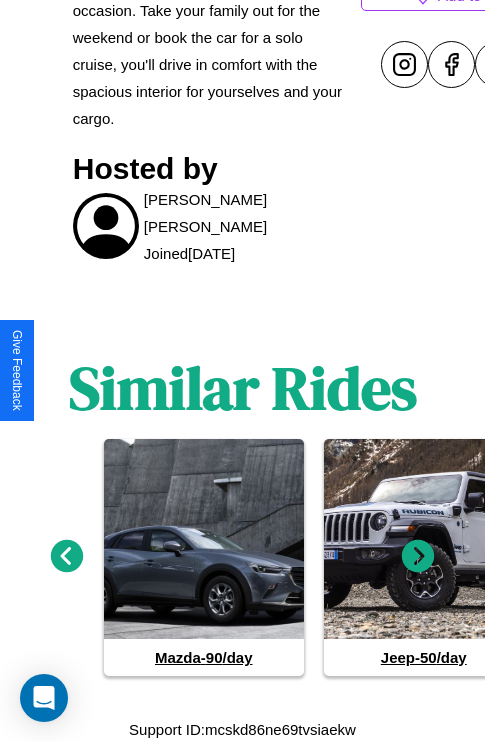 click 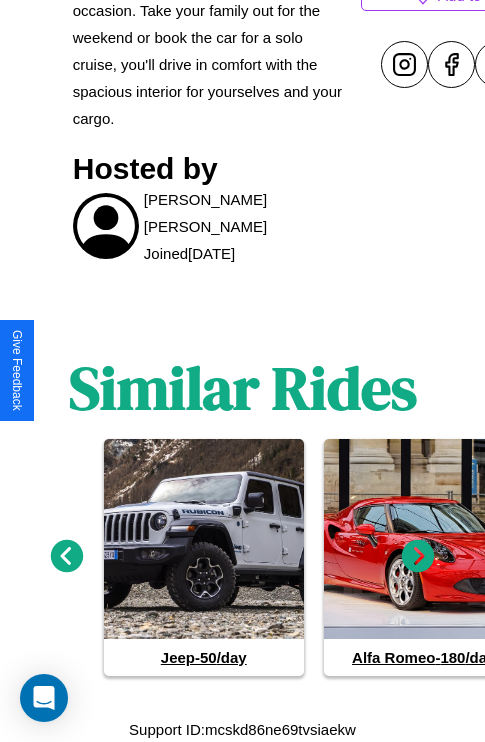 click 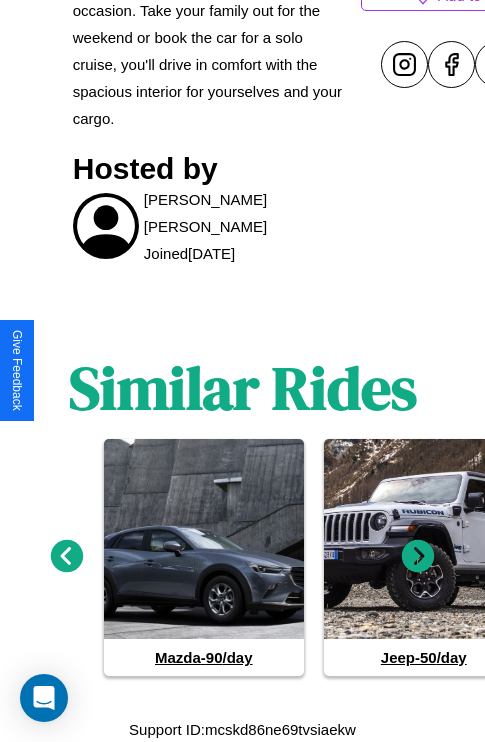 click 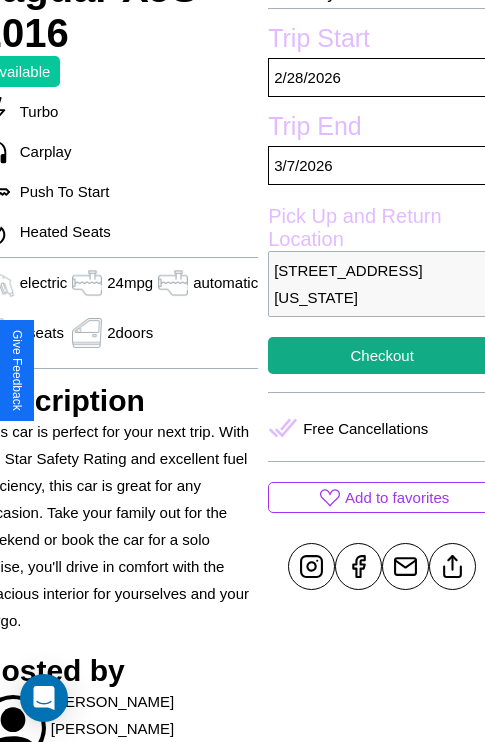 scroll, scrollTop: 499, scrollLeft: 96, axis: both 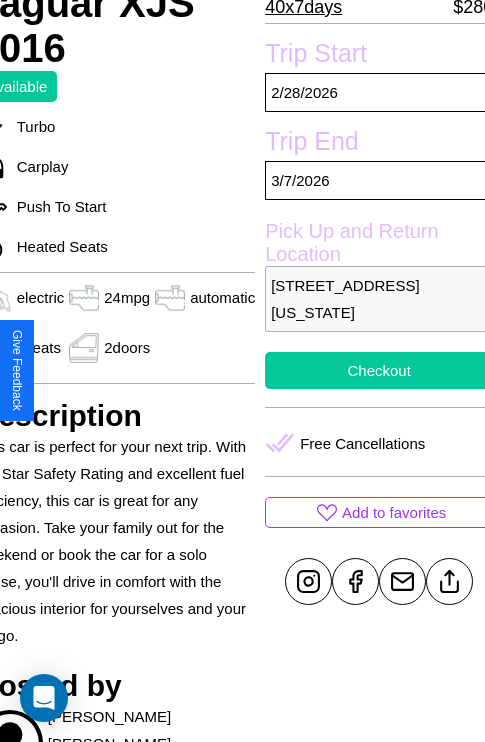 click on "Checkout" at bounding box center (379, 370) 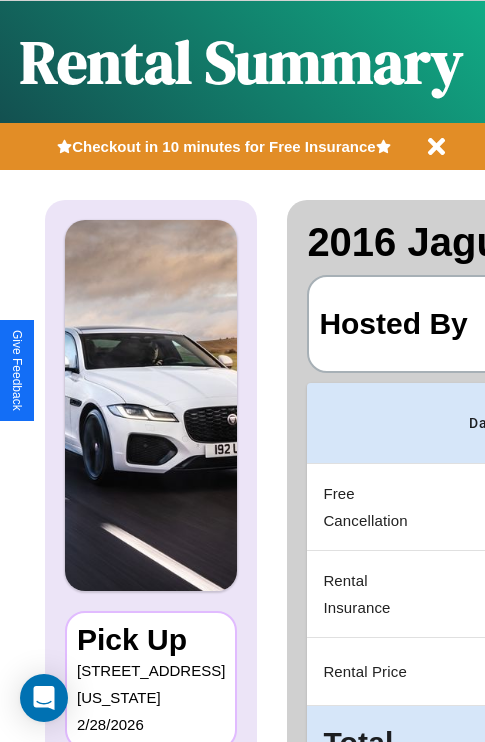 scroll, scrollTop: 0, scrollLeft: 387, axis: horizontal 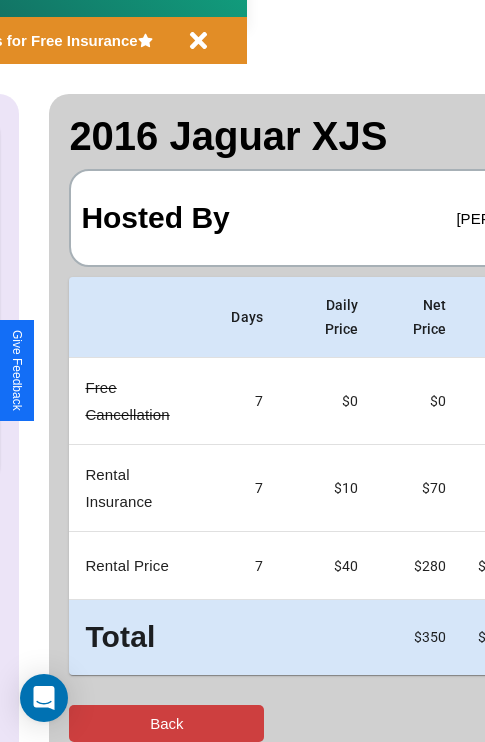 click on "Back" at bounding box center (166, 723) 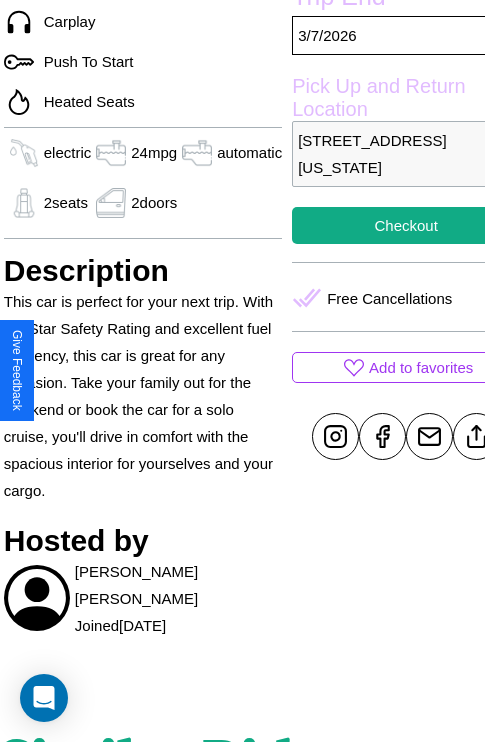 scroll, scrollTop: 710, scrollLeft: 76, axis: both 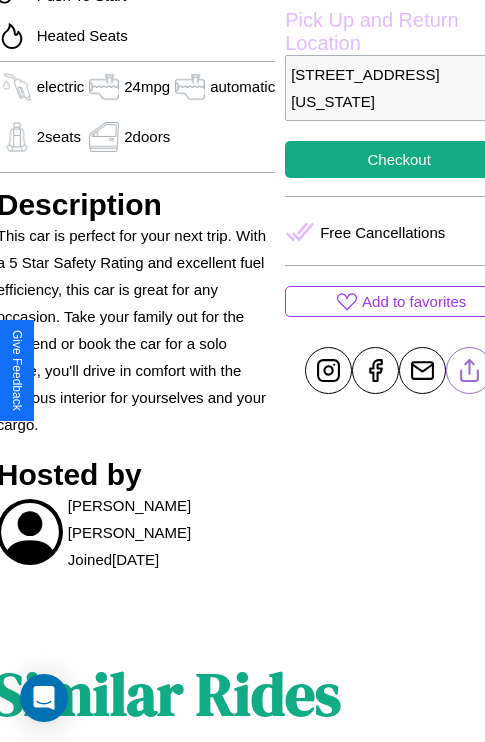 click 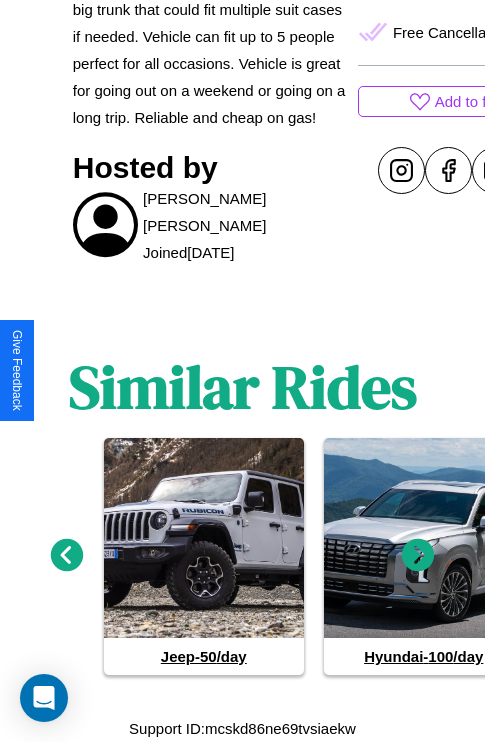 scroll, scrollTop: 936, scrollLeft: 0, axis: vertical 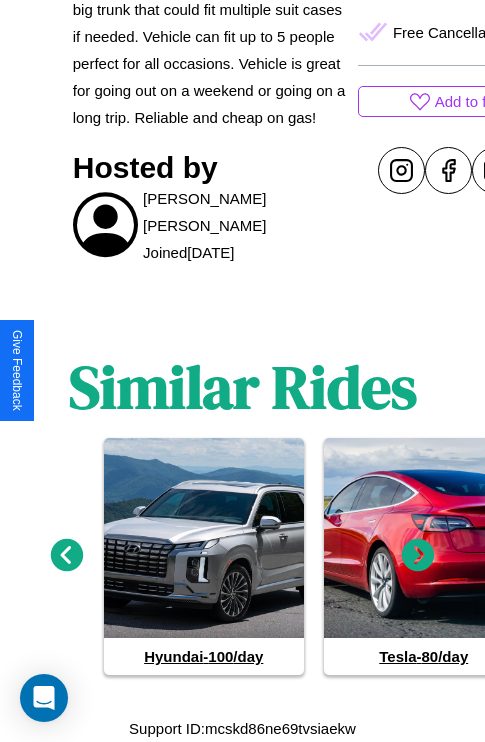 click 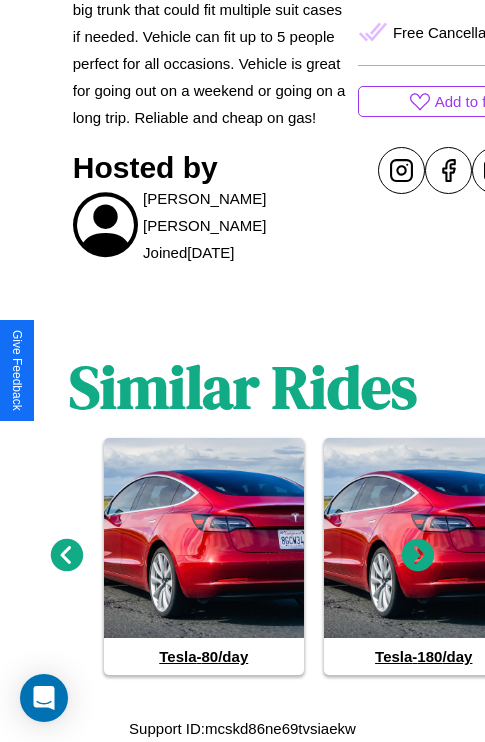click 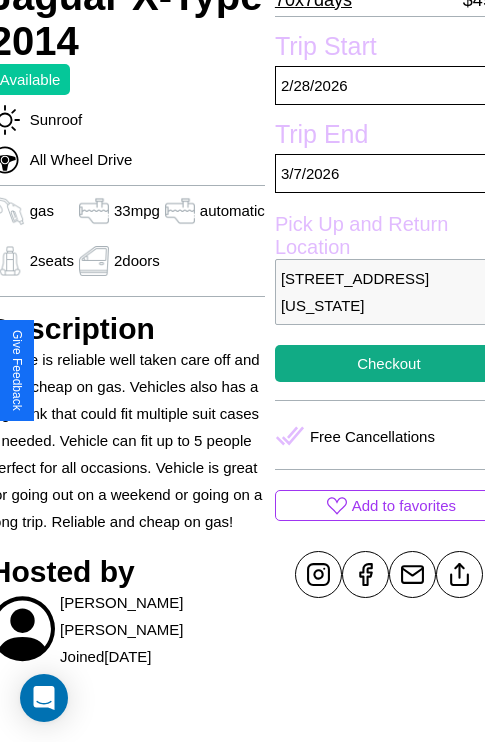 scroll, scrollTop: 499, scrollLeft: 84, axis: both 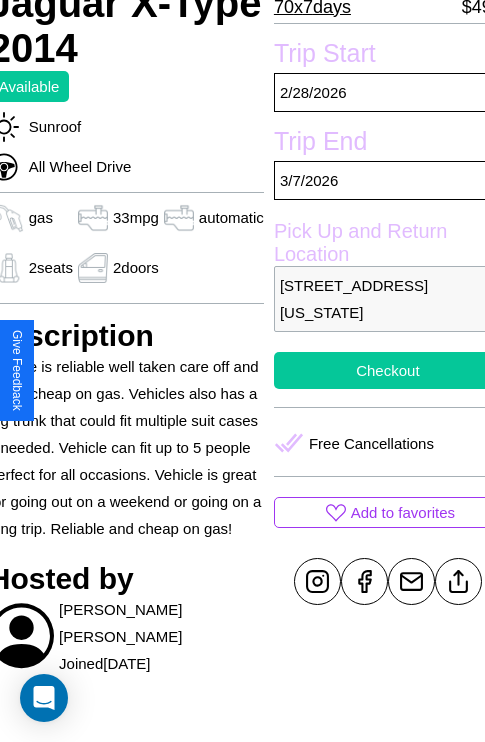 click on "Checkout" at bounding box center (388, 370) 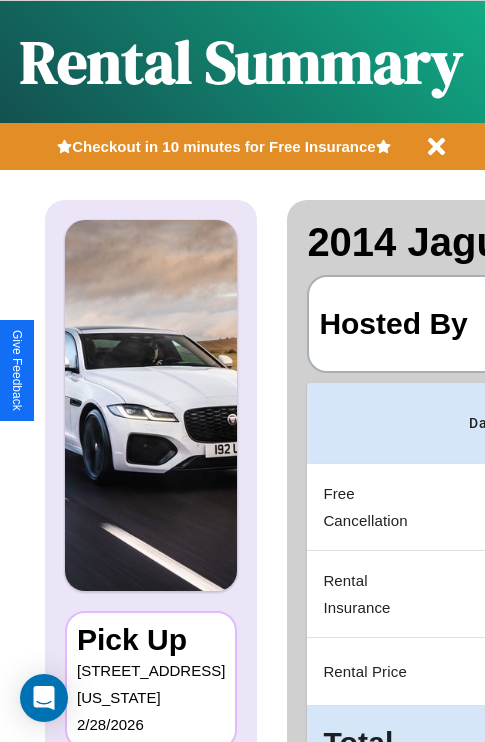 scroll, scrollTop: 0, scrollLeft: 387, axis: horizontal 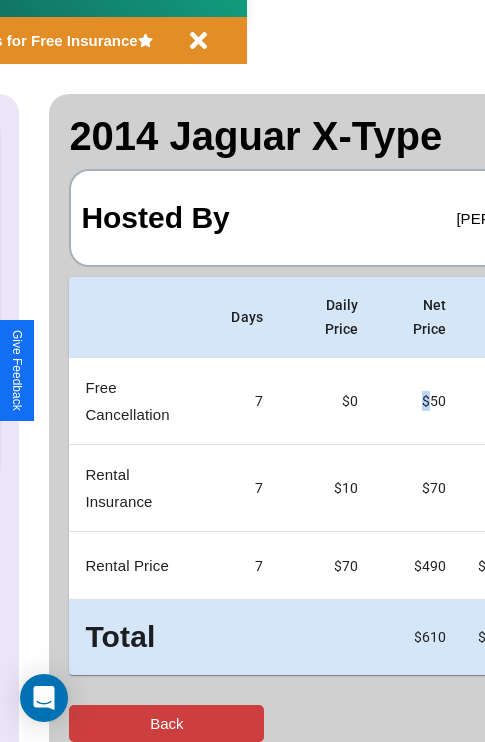 click on "Back" at bounding box center (166, 723) 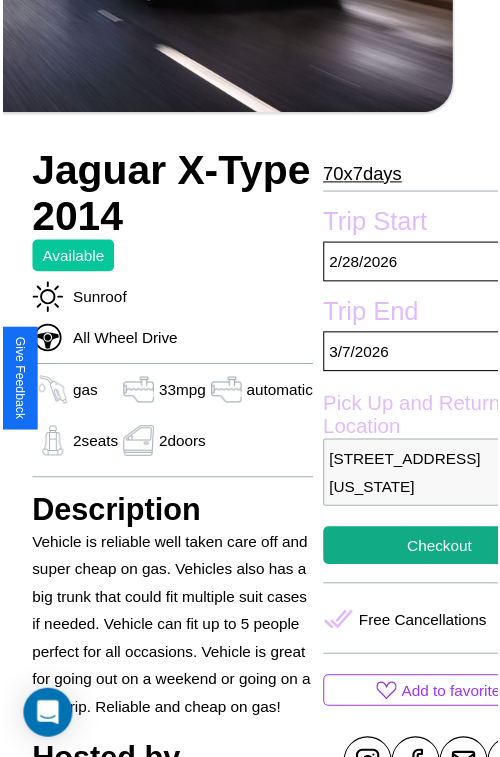 scroll, scrollTop: 641, scrollLeft: 84, axis: both 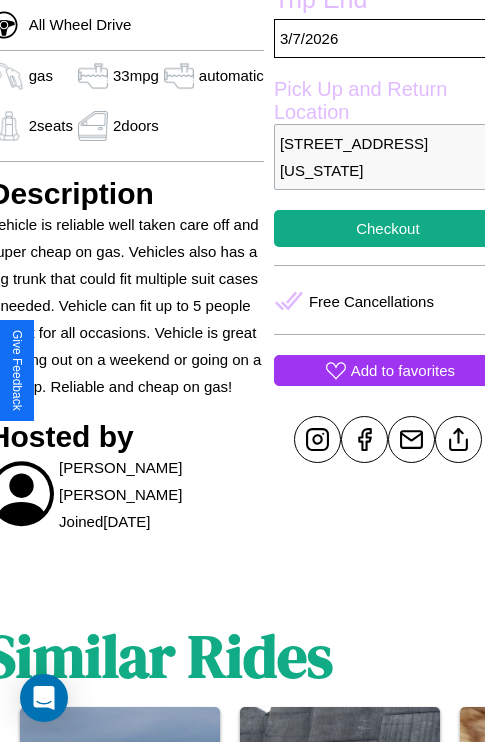 click on "Add to favorites" at bounding box center [403, 370] 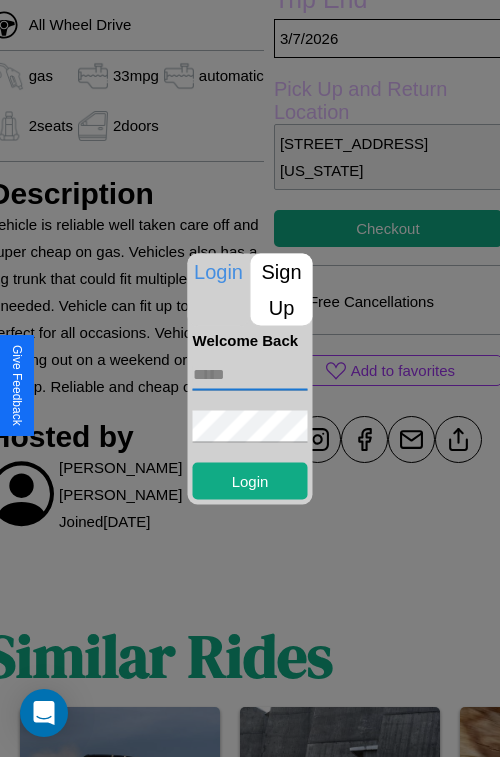 click at bounding box center (250, 374) 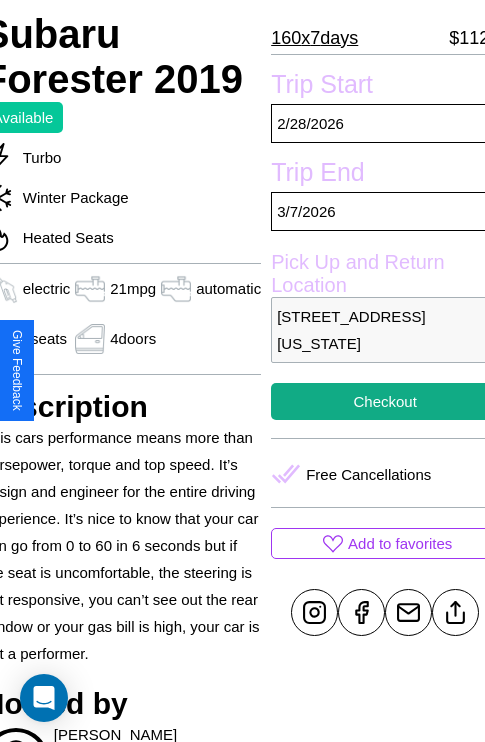 scroll, scrollTop: 481, scrollLeft: 96, axis: both 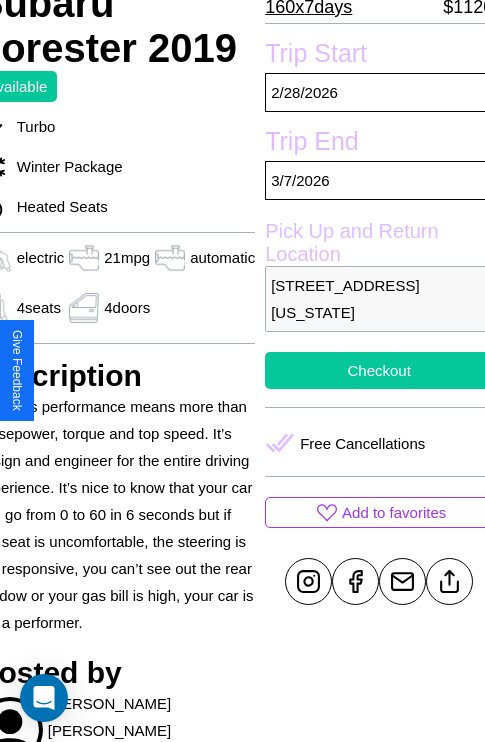click on "Checkout" at bounding box center [379, 370] 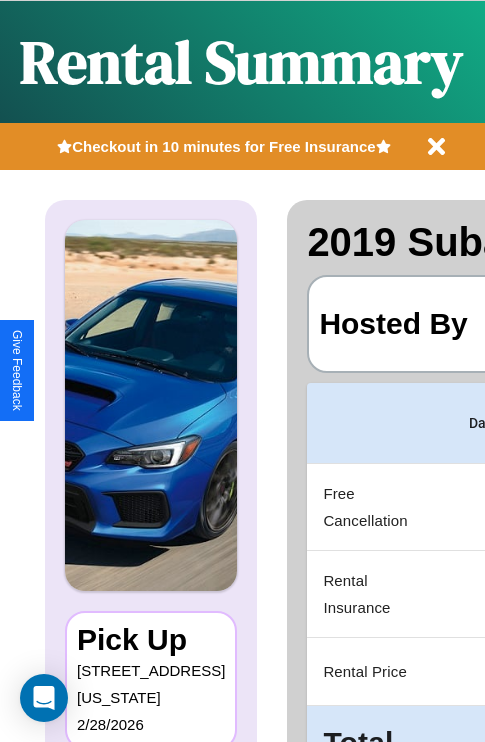 scroll, scrollTop: 0, scrollLeft: 387, axis: horizontal 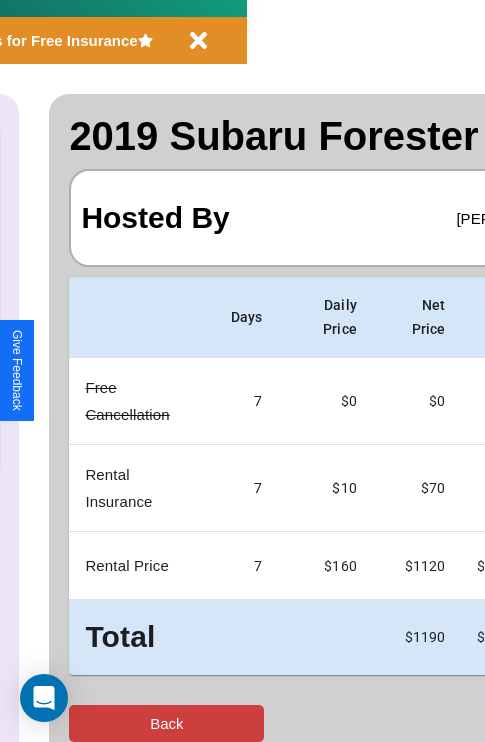 click on "Back" at bounding box center (166, 723) 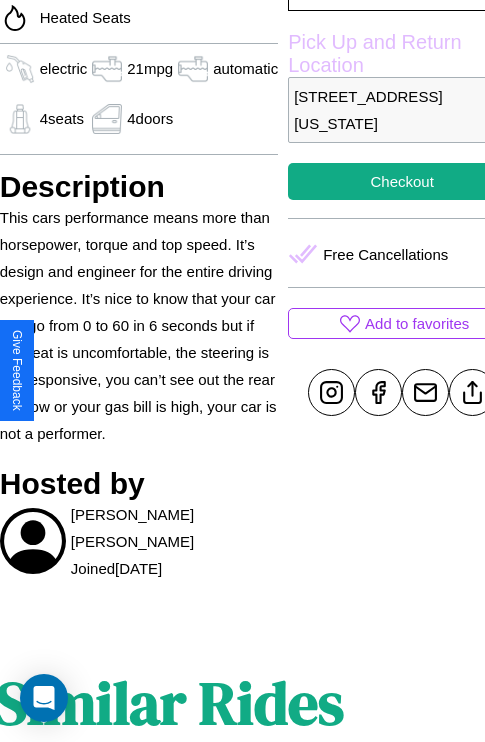 scroll, scrollTop: 692, scrollLeft: 76, axis: both 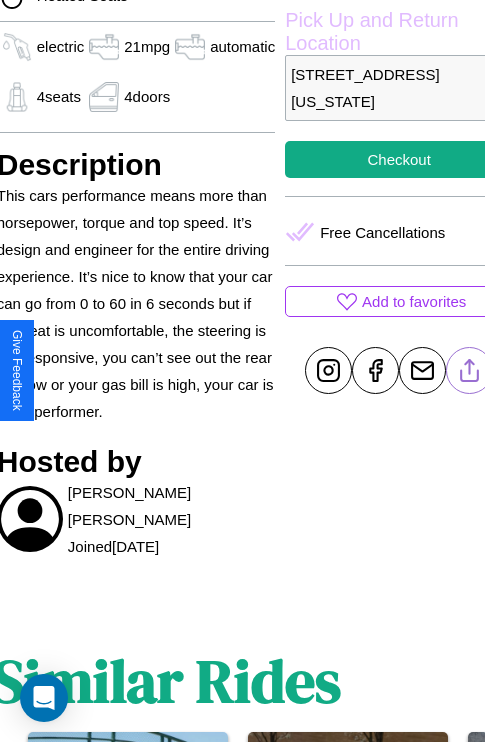 click 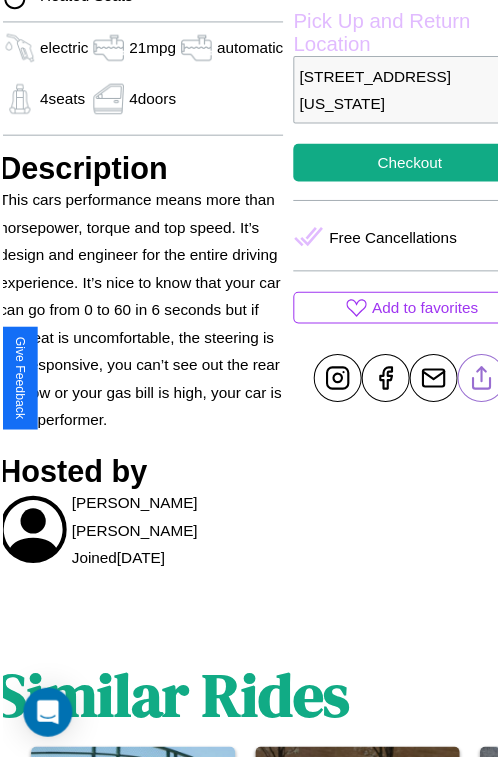 scroll, scrollTop: 623, scrollLeft: 96, axis: both 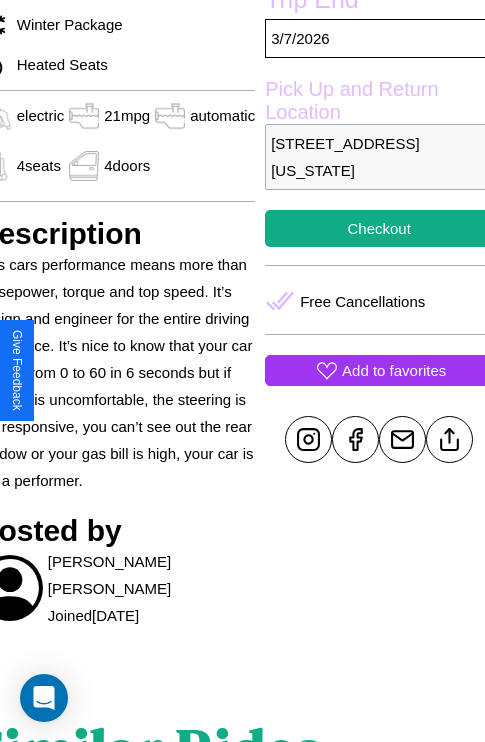 click on "Add to favorites" at bounding box center (394, 370) 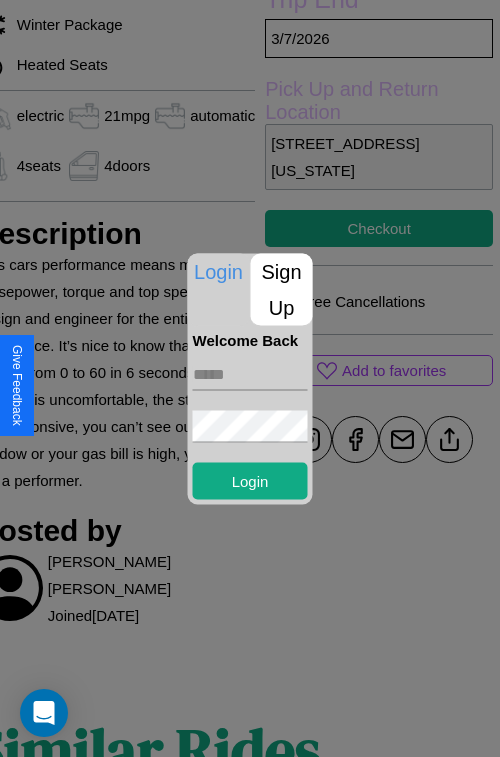 click at bounding box center (250, 374) 